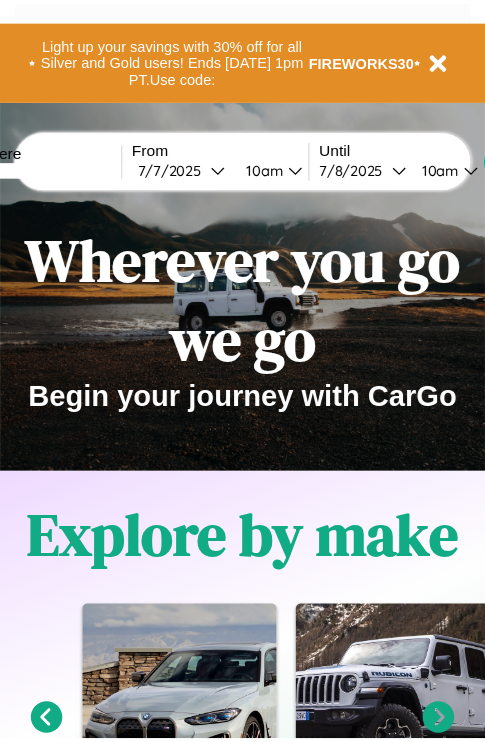 scroll, scrollTop: 0, scrollLeft: 0, axis: both 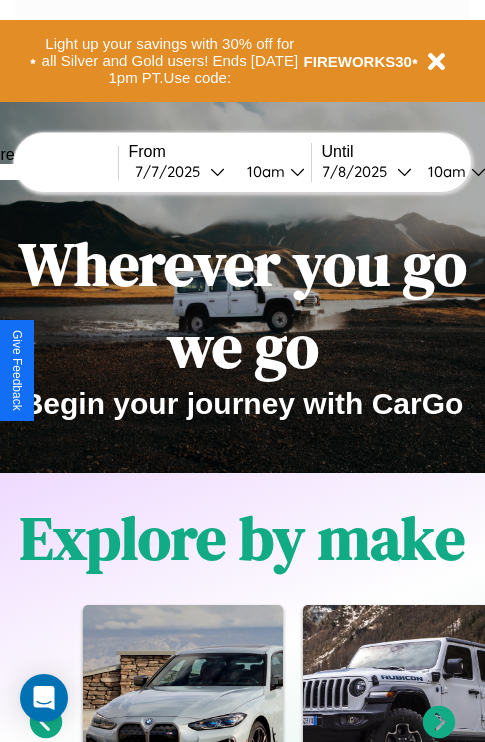 click at bounding box center [43, 172] 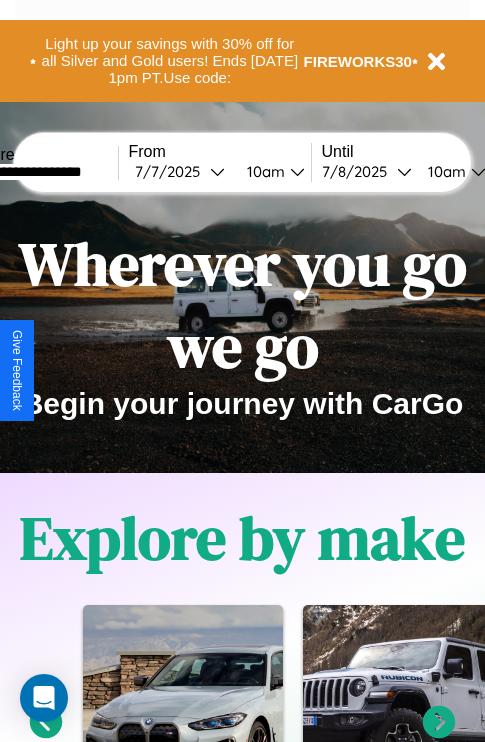 type on "**********" 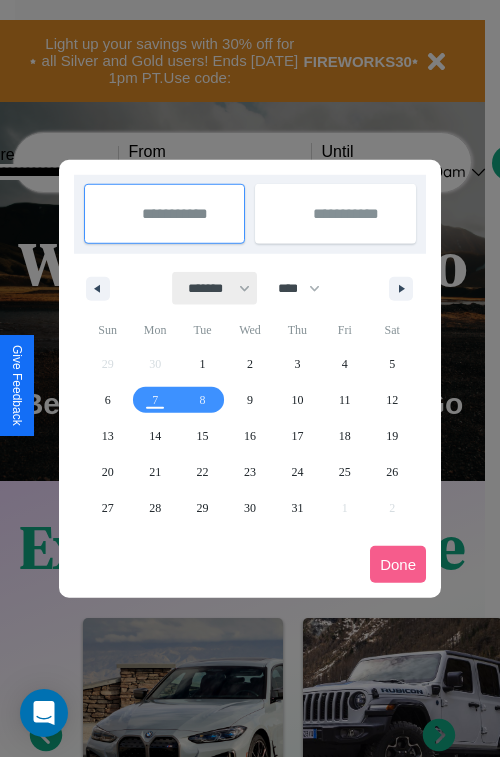 click on "******* ******** ***** ***** *** **** **** ****** ********* ******* ******** ********" at bounding box center [215, 288] 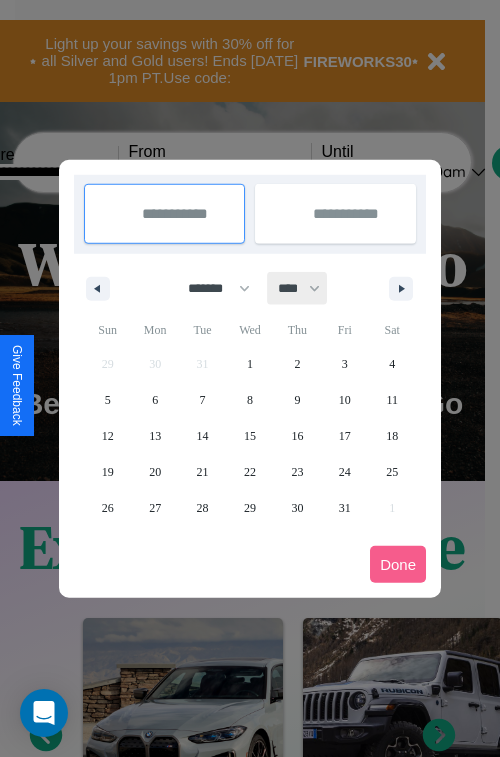 click on "**** **** **** **** **** **** **** **** **** **** **** **** **** **** **** **** **** **** **** **** **** **** **** **** **** **** **** **** **** **** **** **** **** **** **** **** **** **** **** **** **** **** **** **** **** **** **** **** **** **** **** **** **** **** **** **** **** **** **** **** **** **** **** **** **** **** **** **** **** **** **** **** **** **** **** **** **** **** **** **** **** **** **** **** **** **** **** **** **** **** **** **** **** **** **** **** **** **** **** **** **** **** **** **** **** **** **** **** **** **** **** **** **** **** **** **** **** **** **** **** ****" at bounding box center (298, 288) 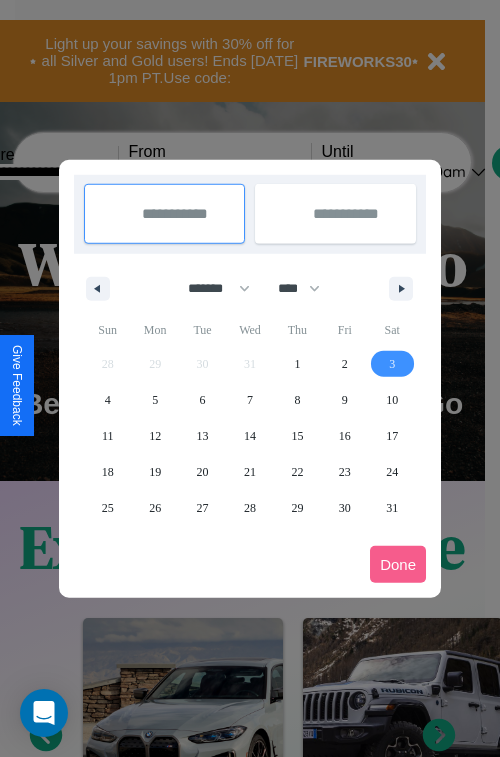 click on "3" at bounding box center [392, 364] 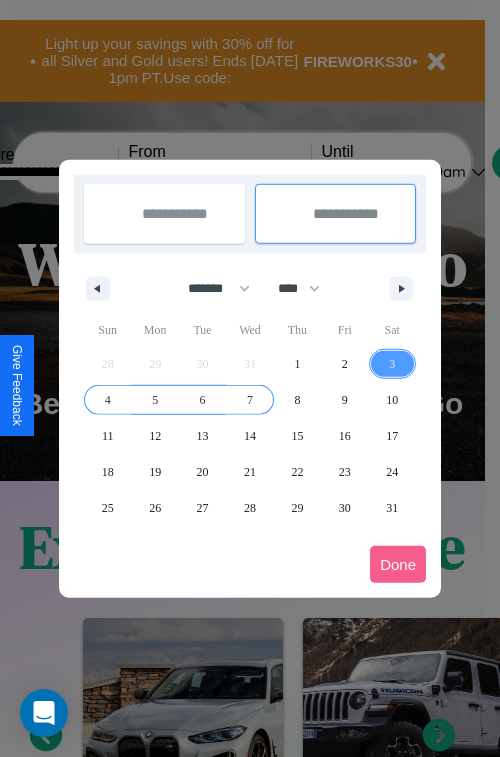 click on "7" at bounding box center (250, 400) 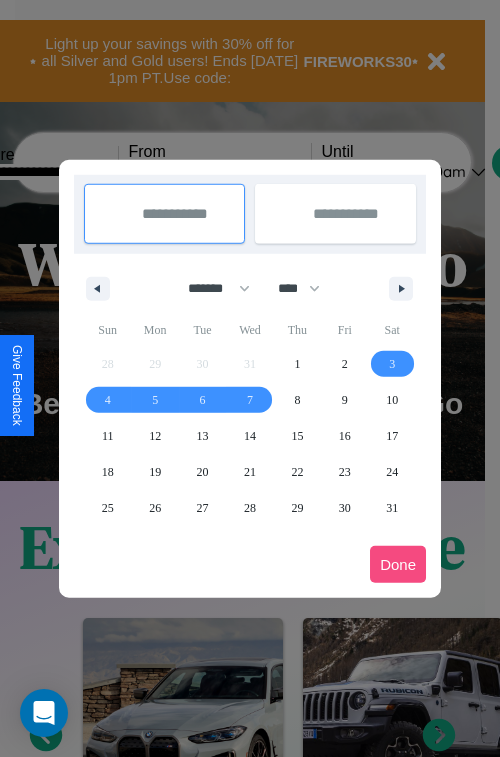 click on "Done" at bounding box center (398, 564) 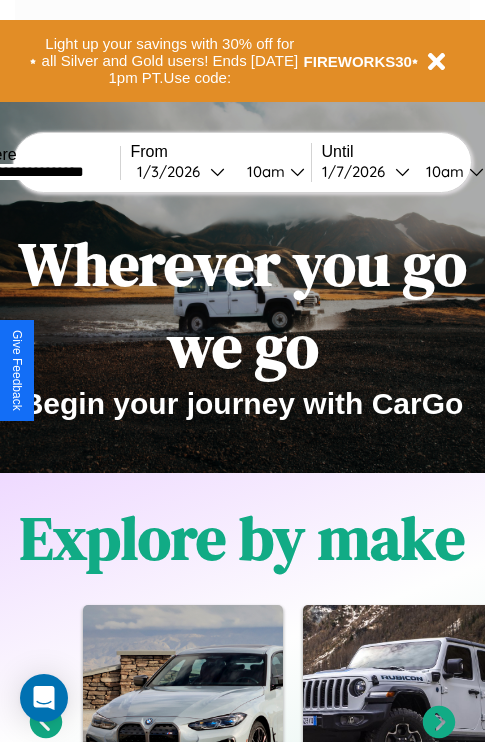 scroll, scrollTop: 0, scrollLeft: 65, axis: horizontal 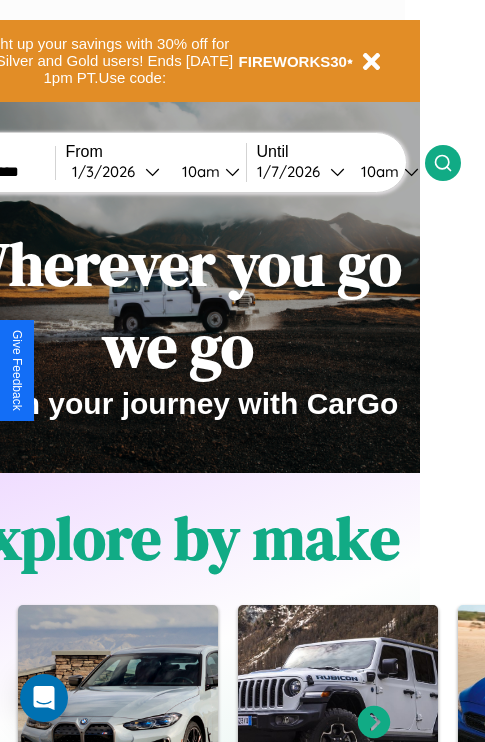 click 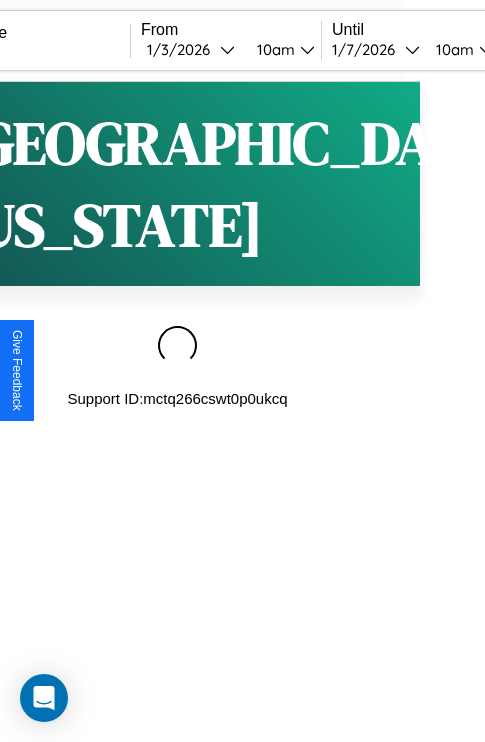 scroll, scrollTop: 0, scrollLeft: 0, axis: both 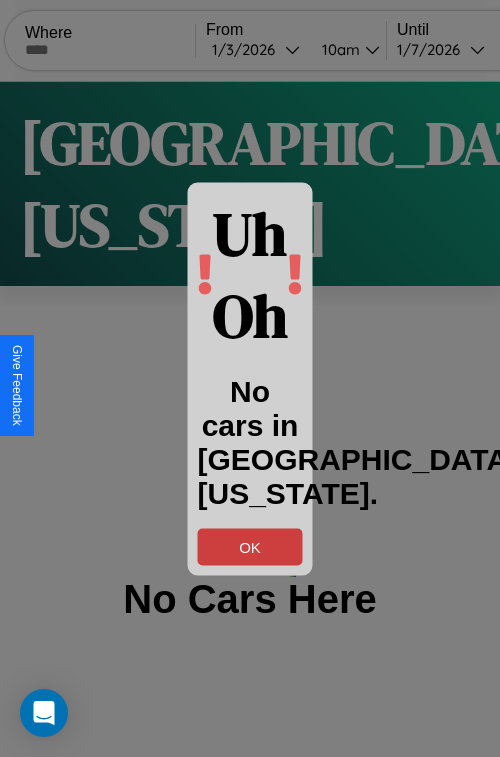 click on "OK" at bounding box center (250, 546) 